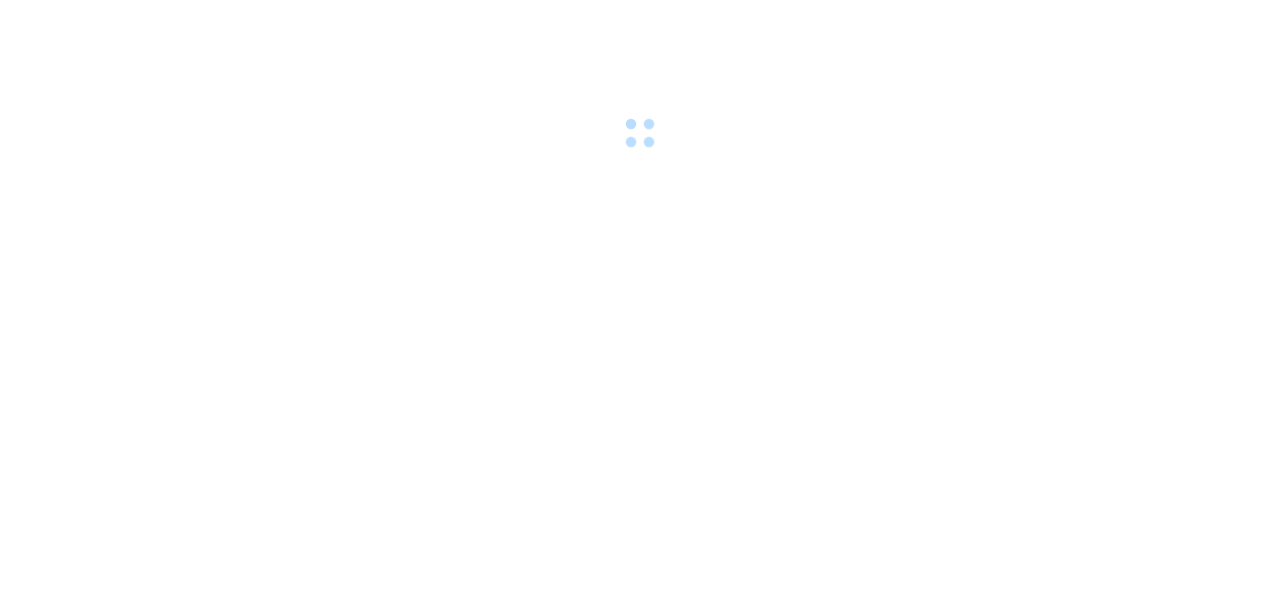 scroll, scrollTop: 0, scrollLeft: 0, axis: both 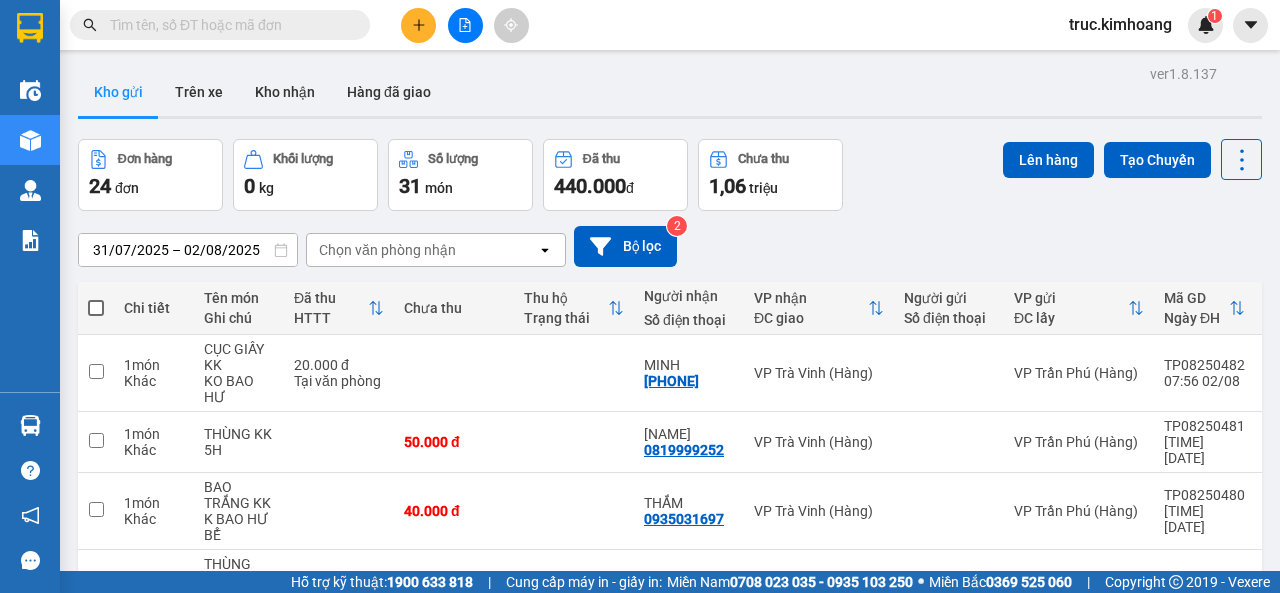 click 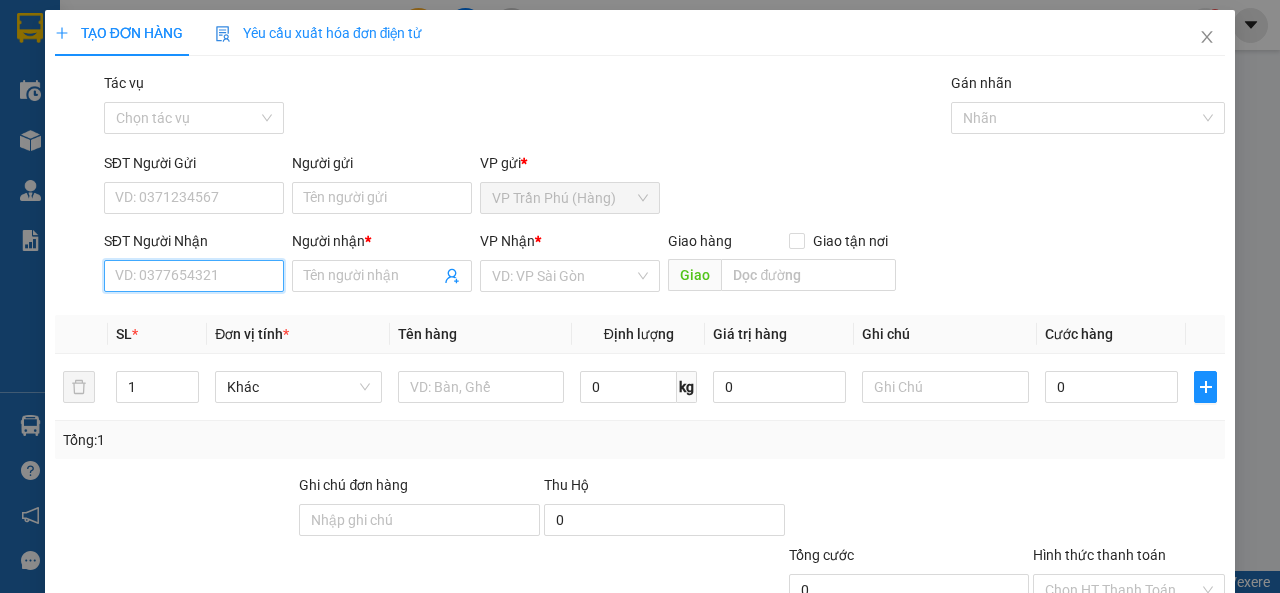 click on "SĐT Người Nhận" at bounding box center [194, 276] 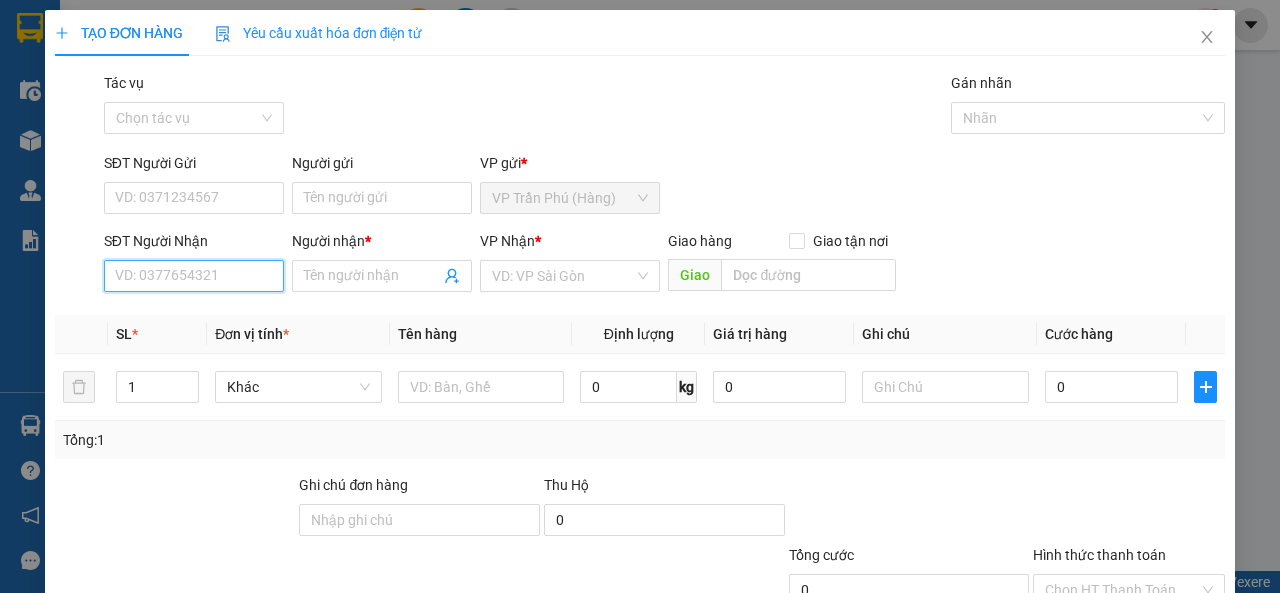 scroll, scrollTop: 100, scrollLeft: 0, axis: vertical 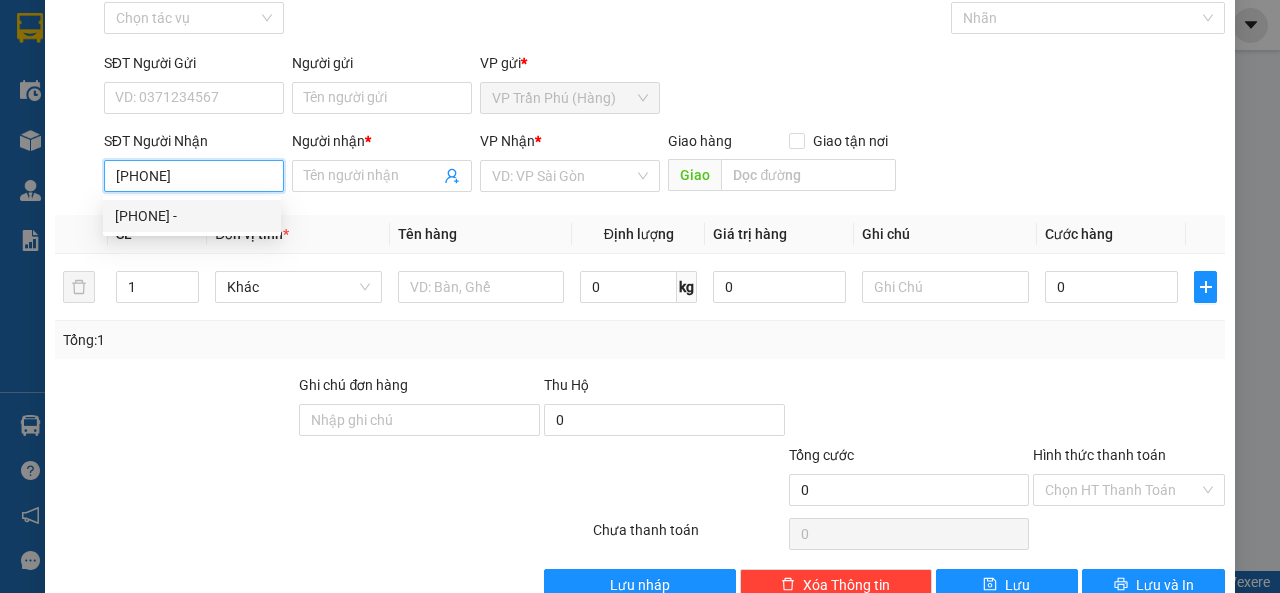 click on "[PHONE] -" at bounding box center [192, 216] 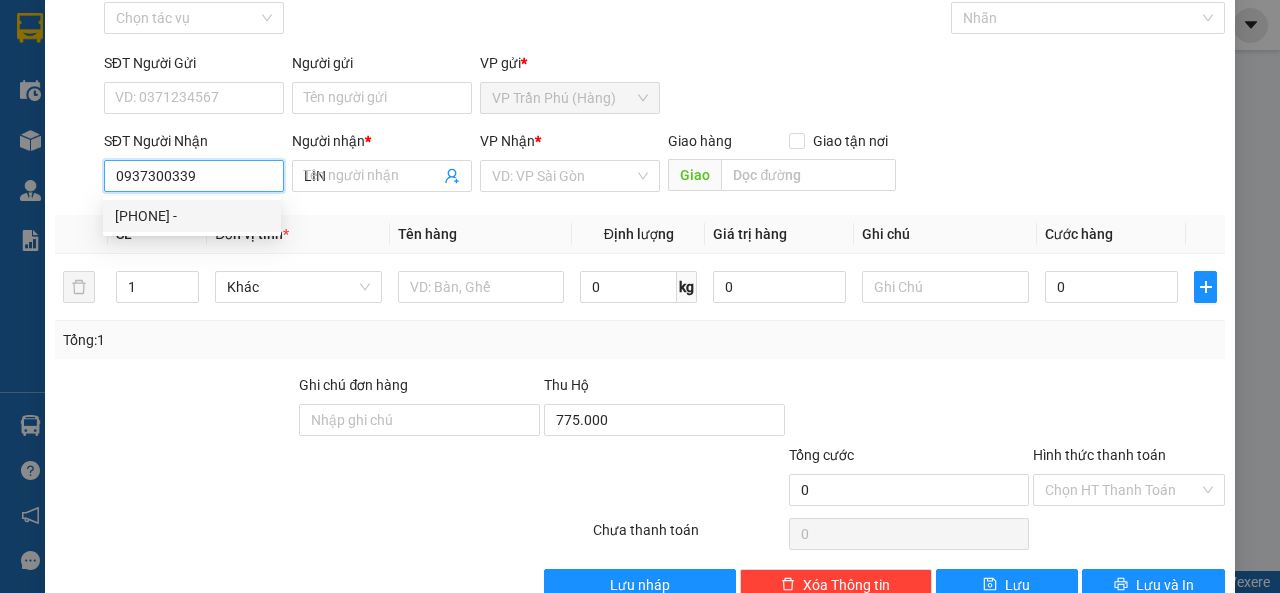 type on "35.000" 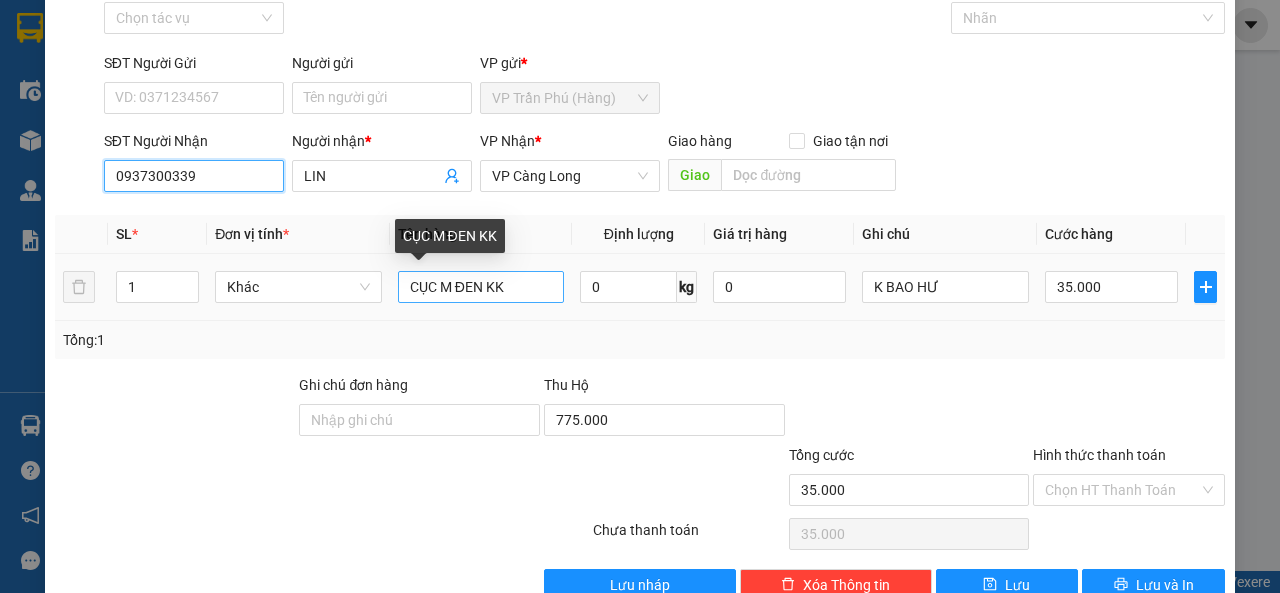 type on "0937300339" 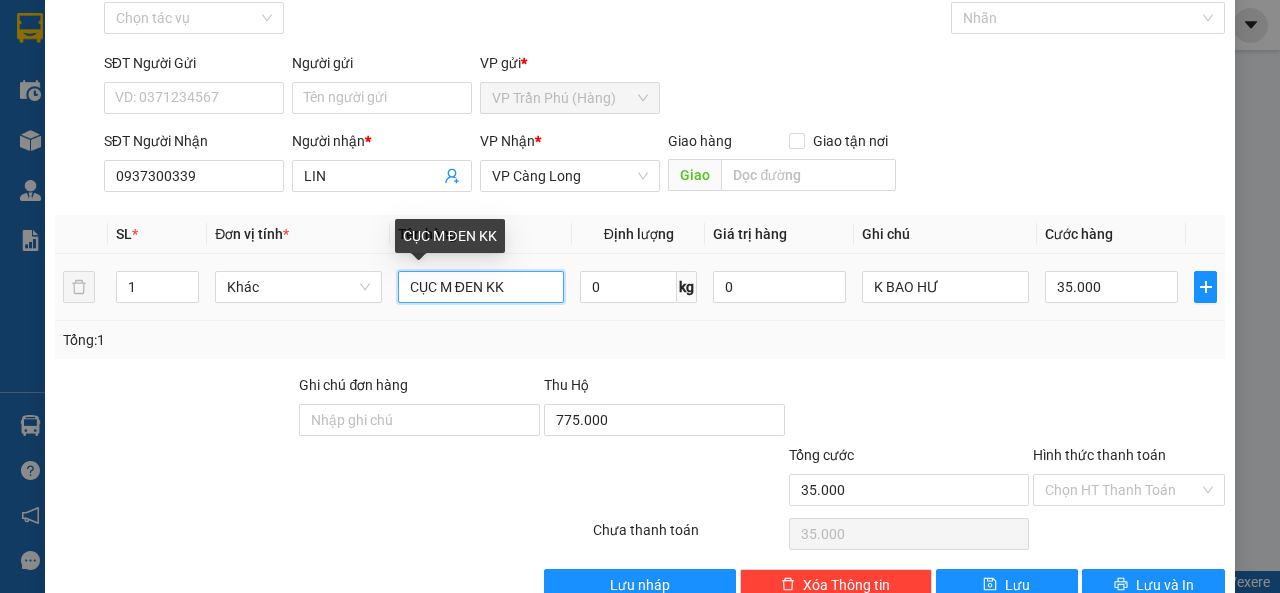 click on "CỤC M ĐEN KK" at bounding box center (481, 287) 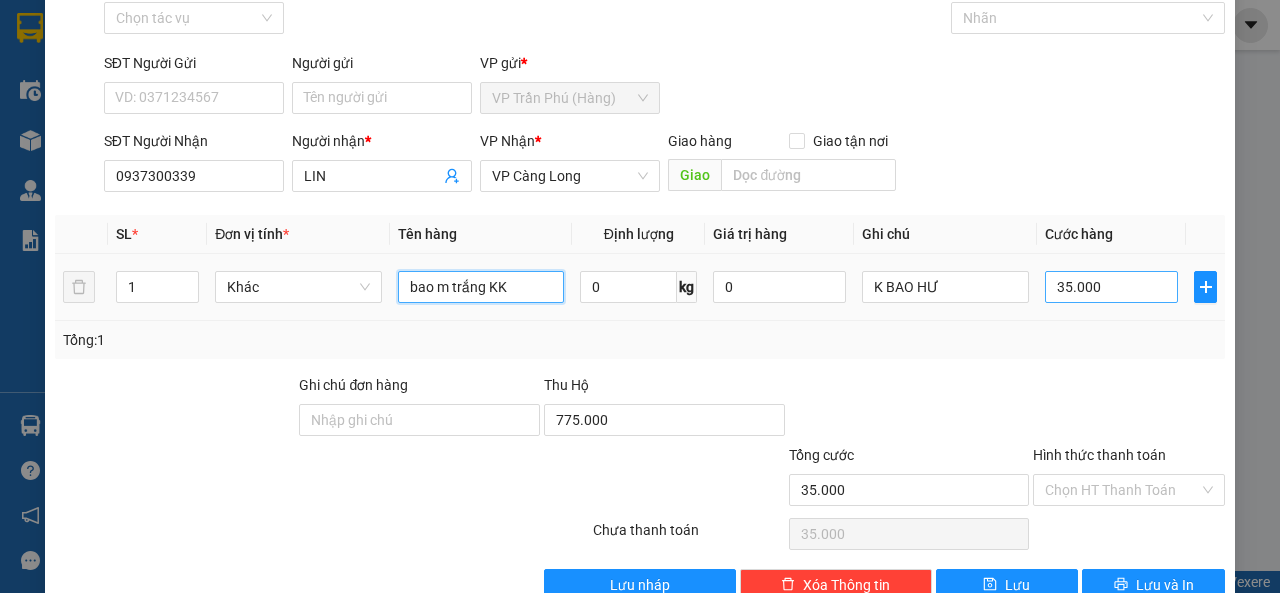 type on "bao m trắng KK" 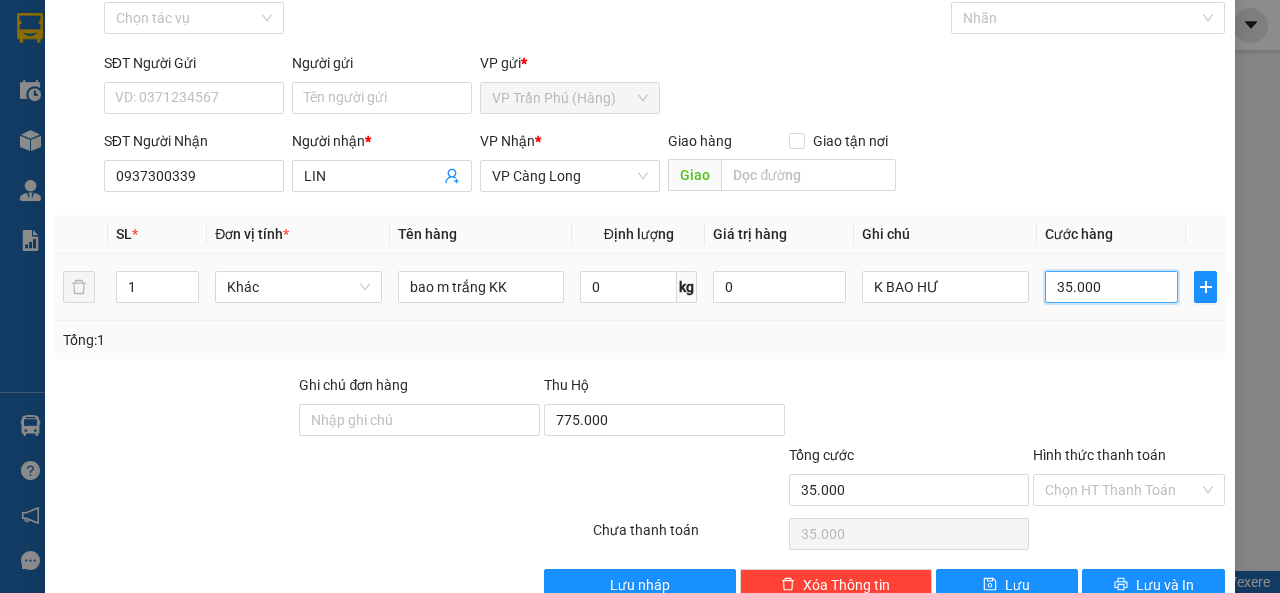 click on "35.000" at bounding box center [1111, 287] 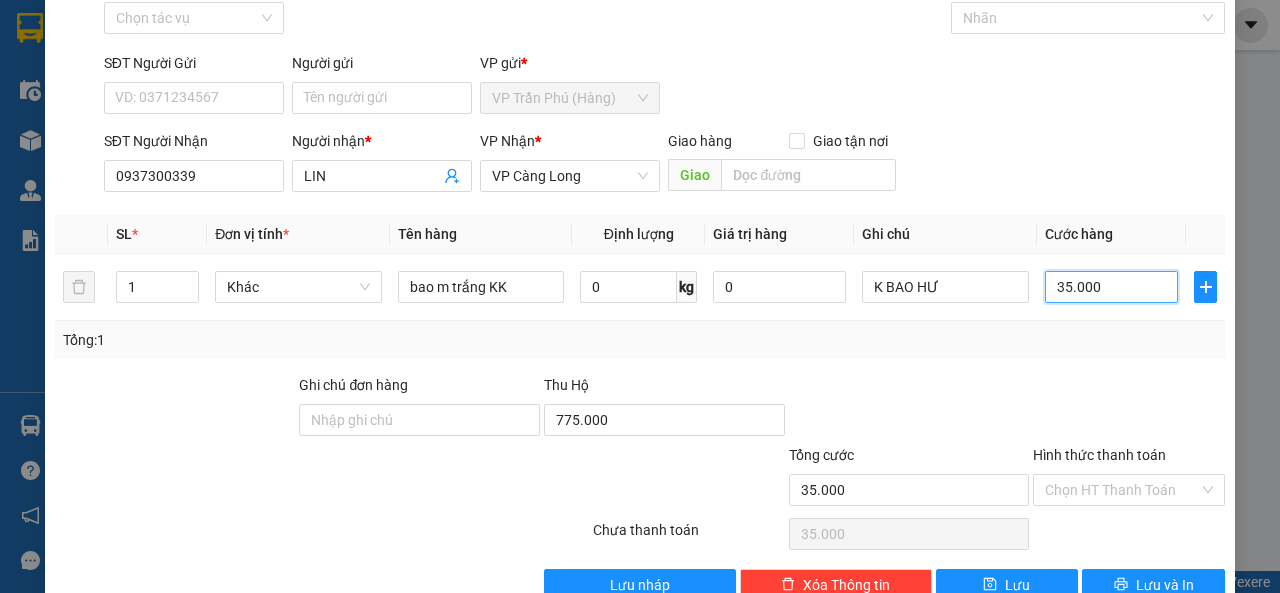 scroll, scrollTop: 147, scrollLeft: 0, axis: vertical 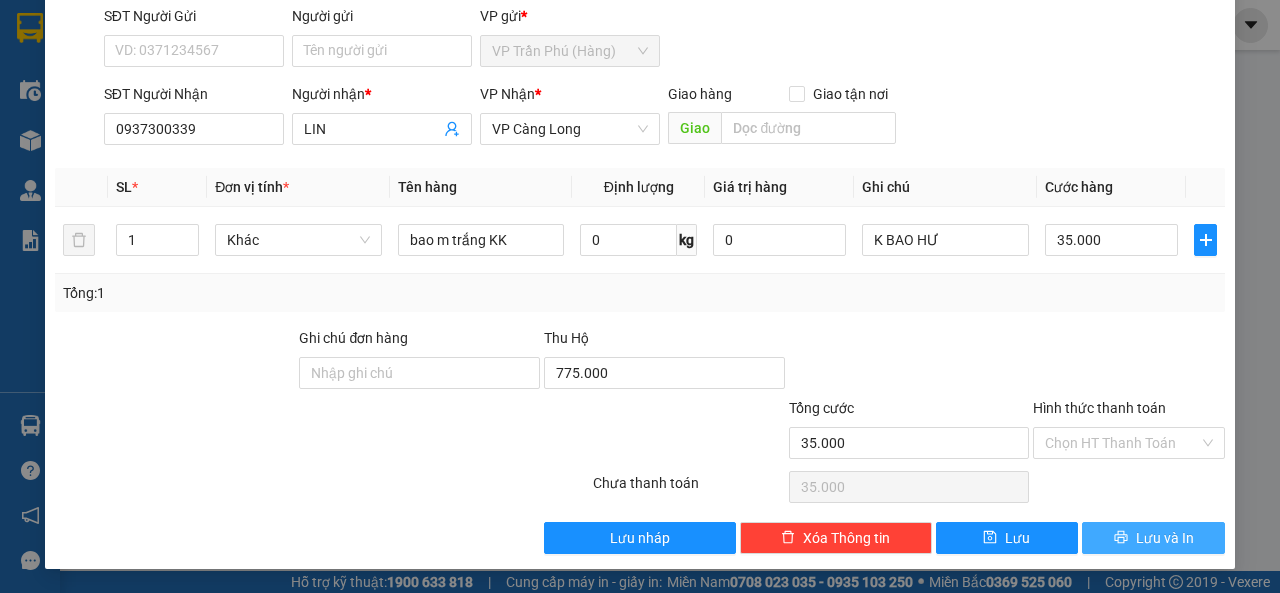 click on "Lưu và In" at bounding box center [1165, 538] 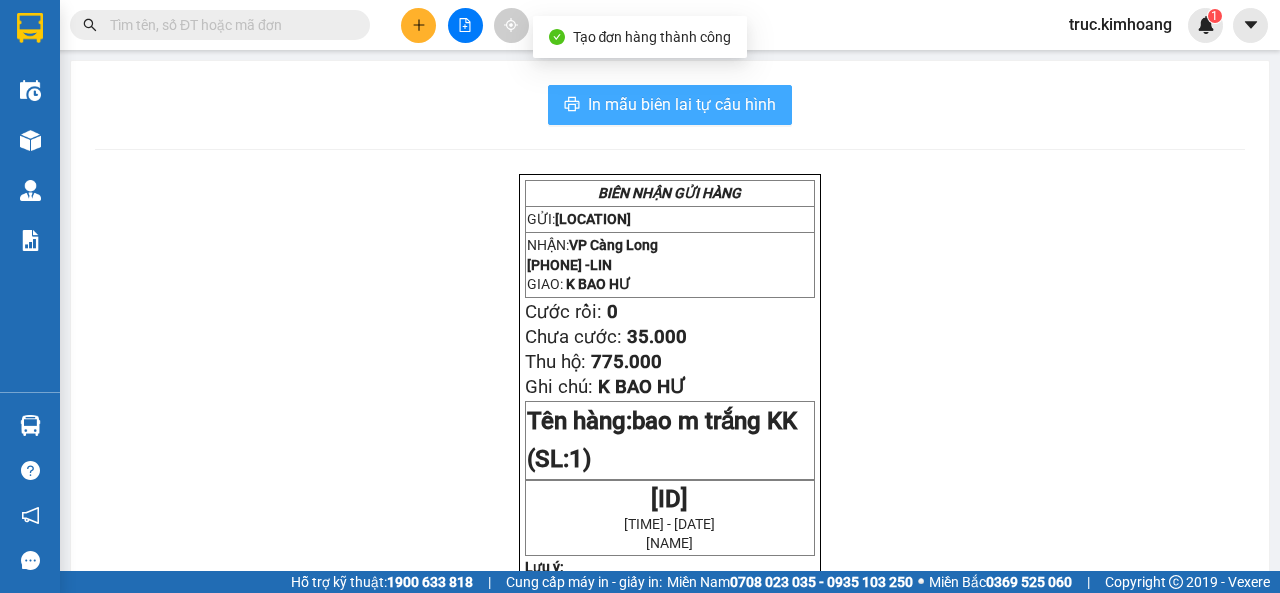 click on "In mẫu biên lai tự cấu hình" at bounding box center (682, 104) 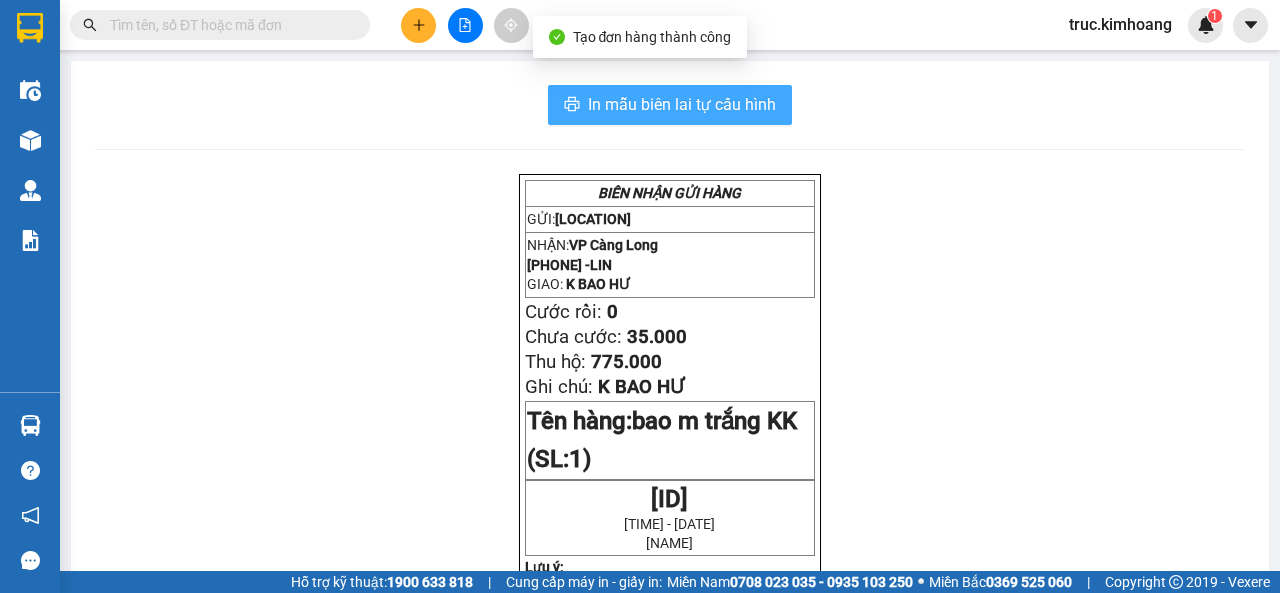 scroll, scrollTop: 0, scrollLeft: 0, axis: both 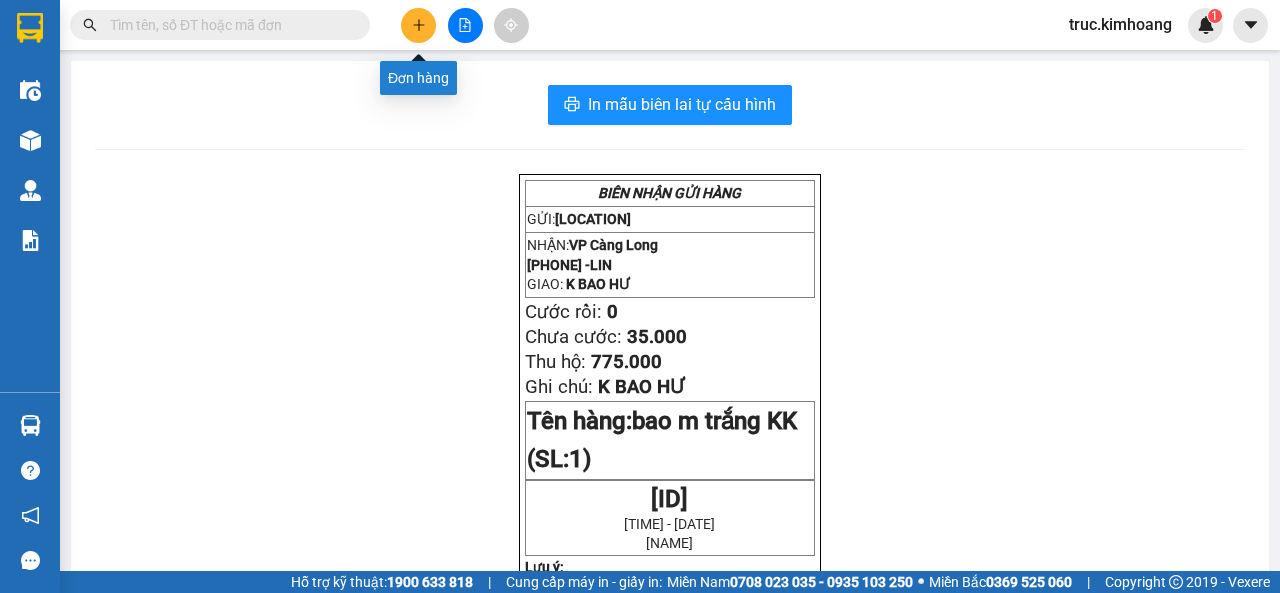 click at bounding box center (418, 25) 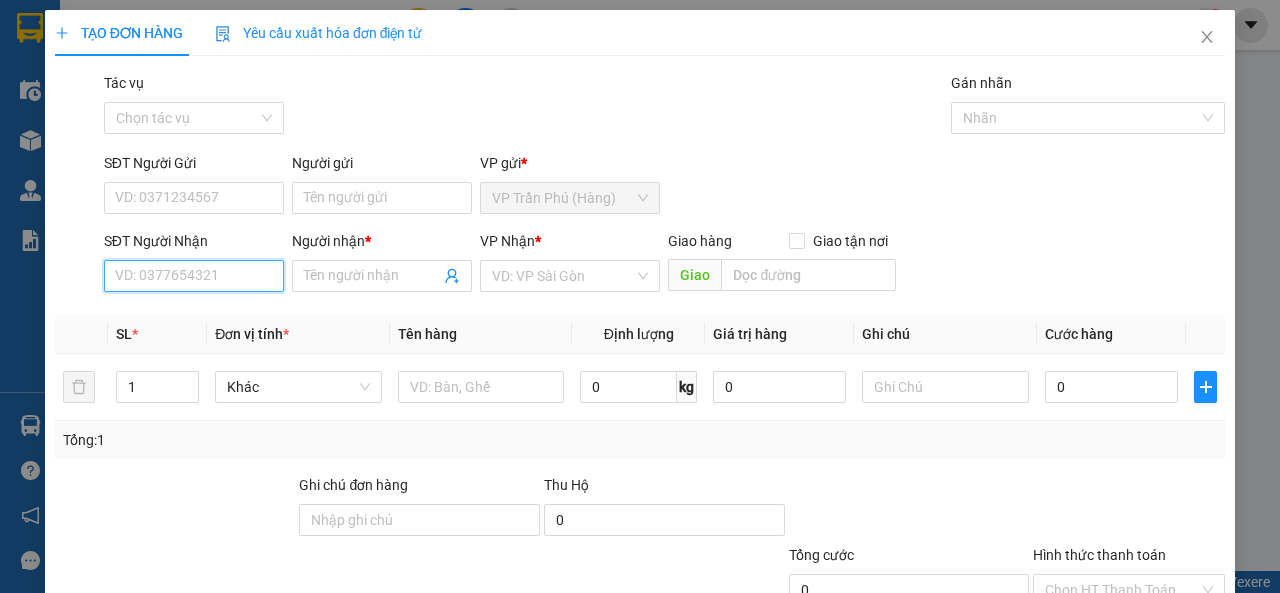 click on "SĐT Người Nhận" at bounding box center [194, 276] 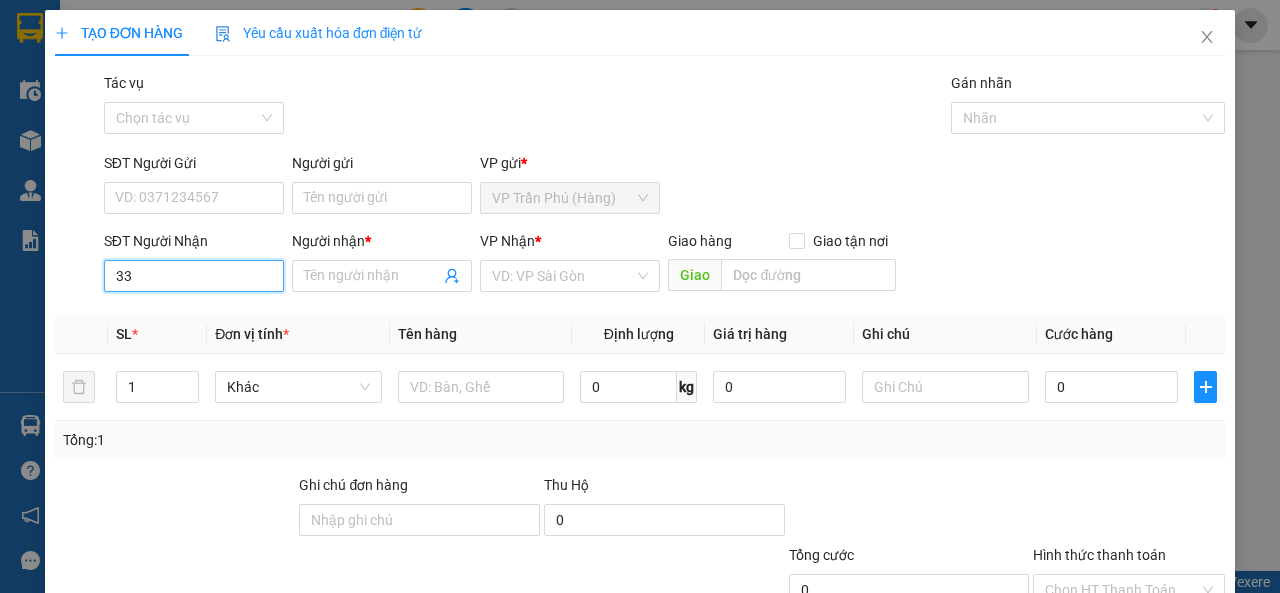 type on "3" 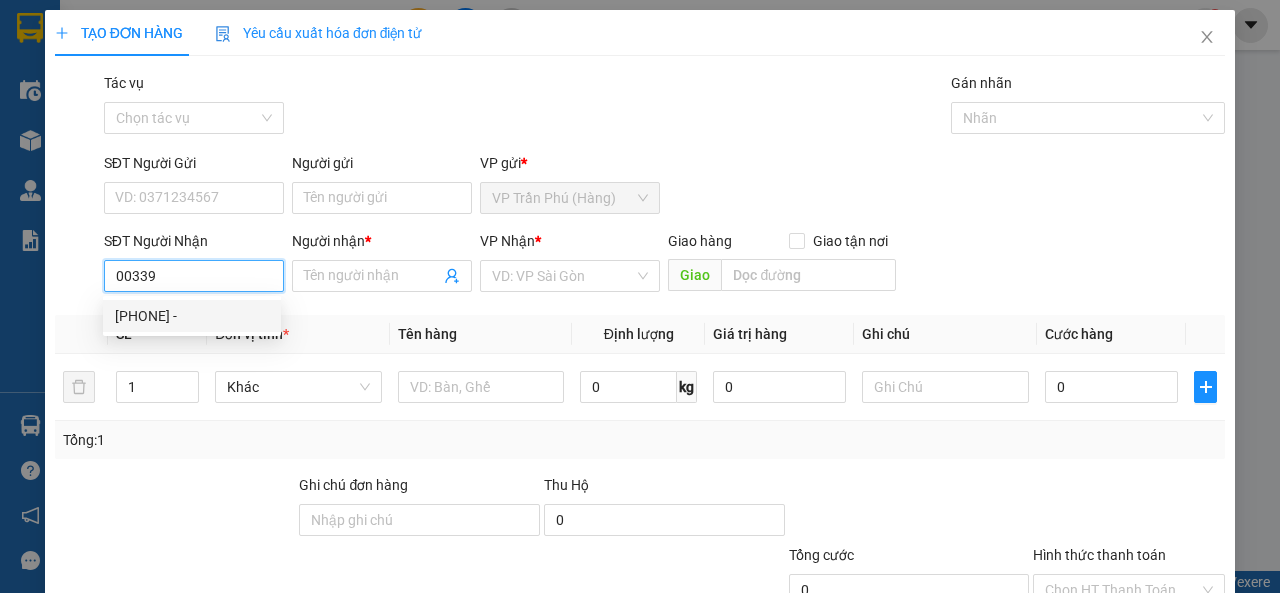 click on "[PHONE] -" at bounding box center (192, 316) 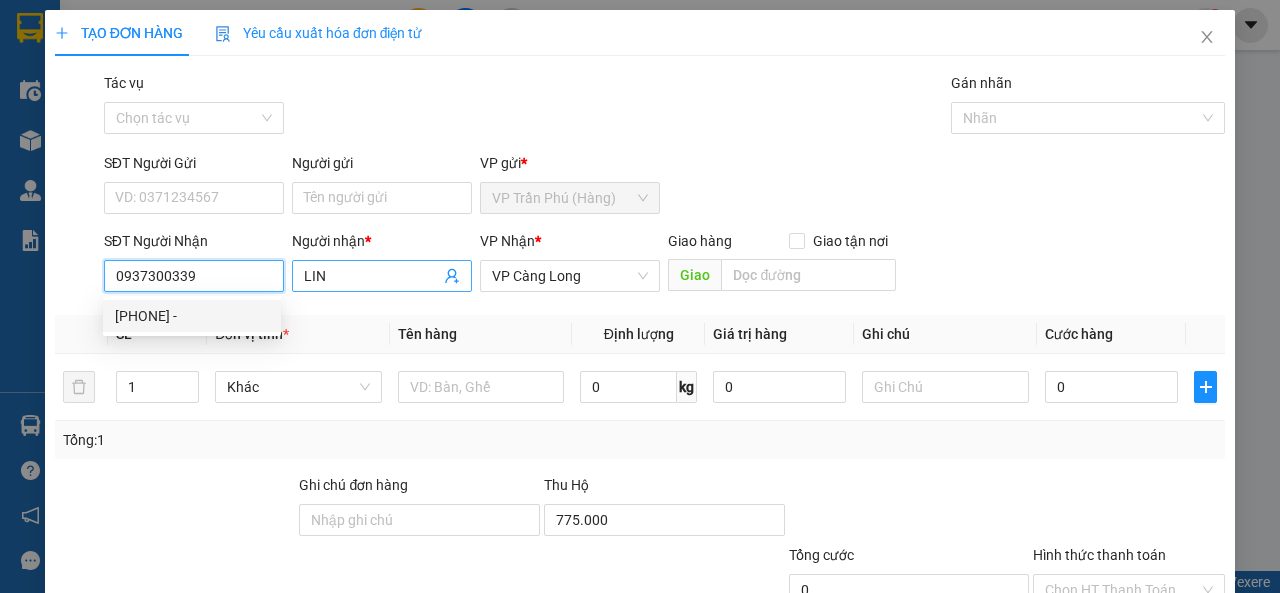 type on "35.000" 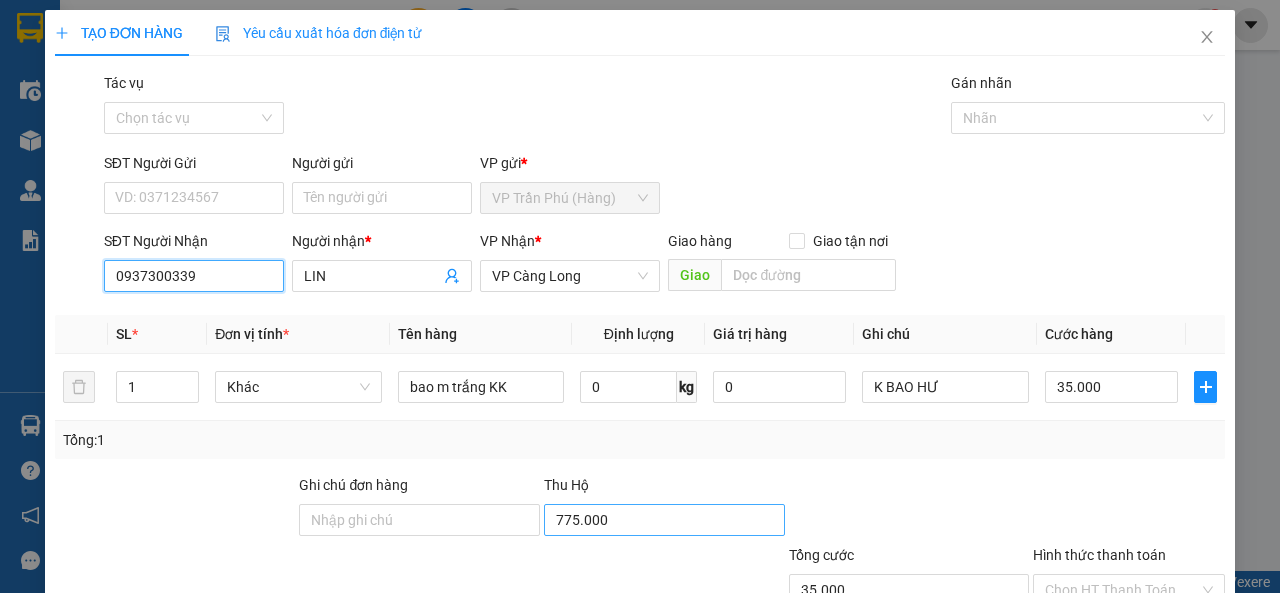 type on "0937300339" 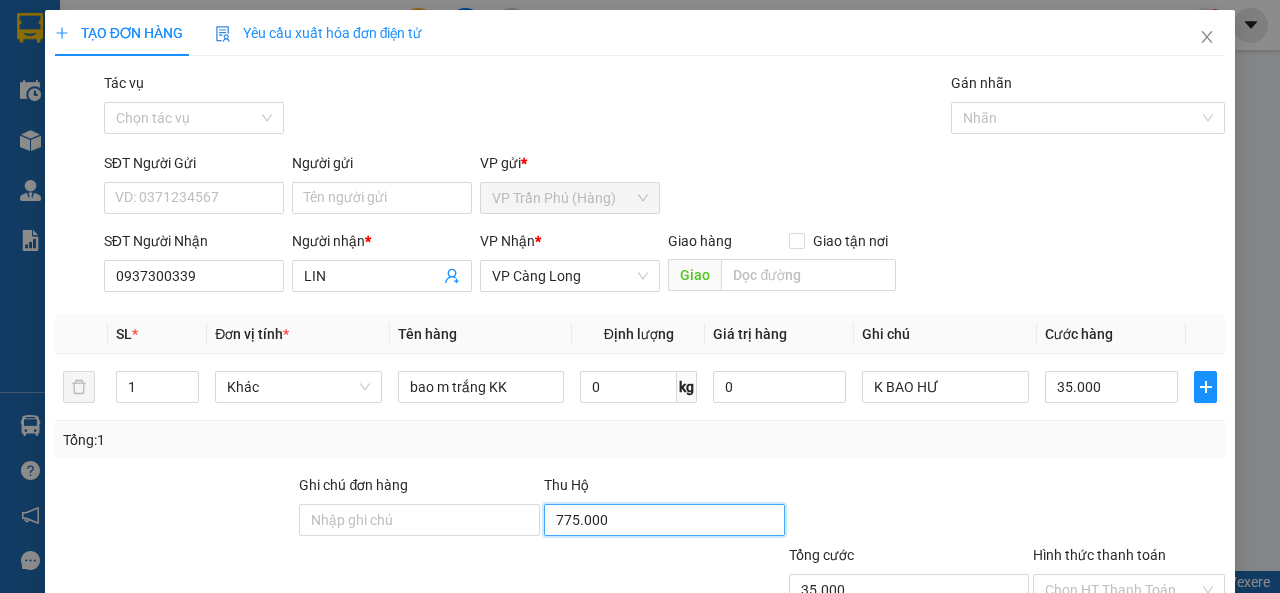 click on "775.000" at bounding box center [664, 520] 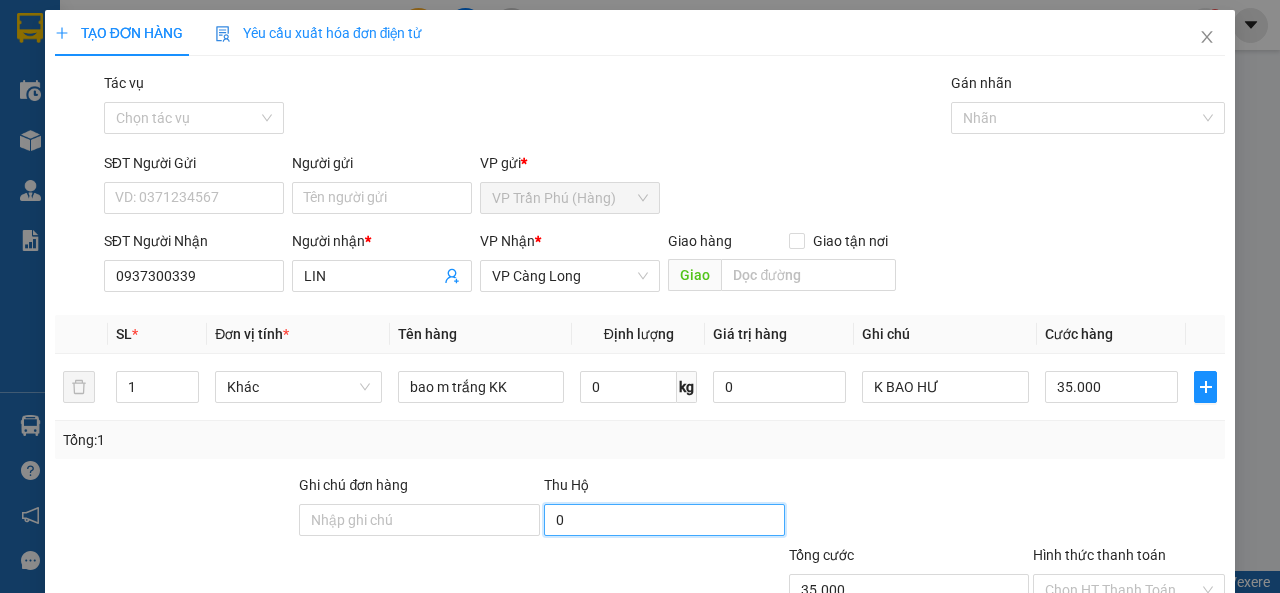 scroll, scrollTop: 147, scrollLeft: 0, axis: vertical 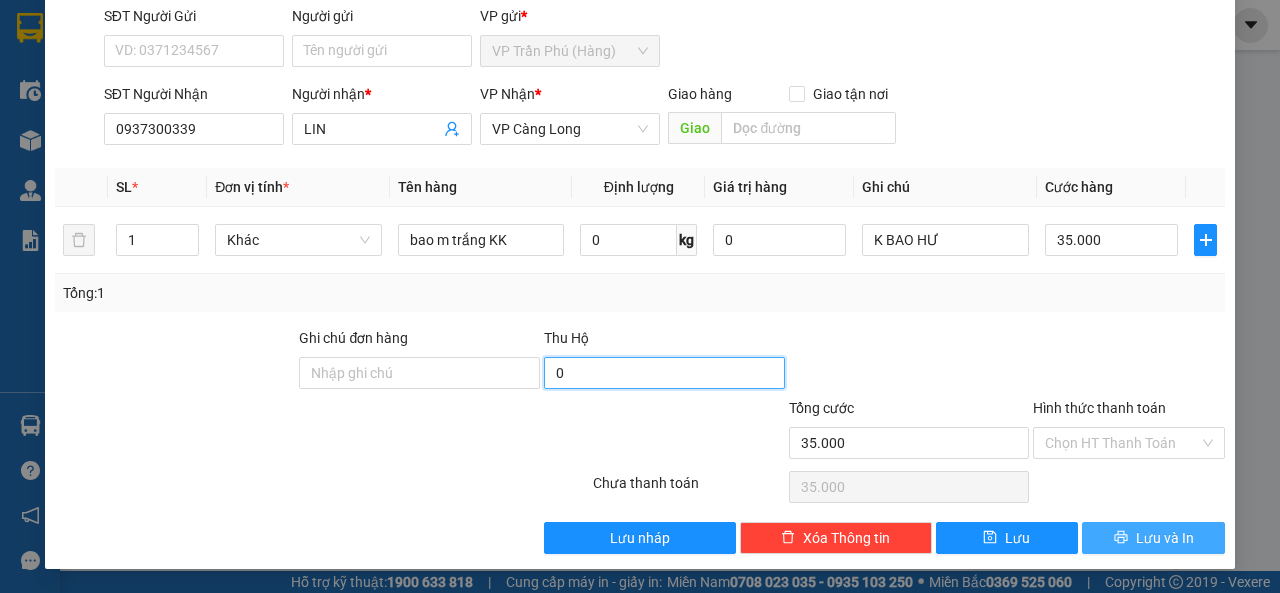 type on "0" 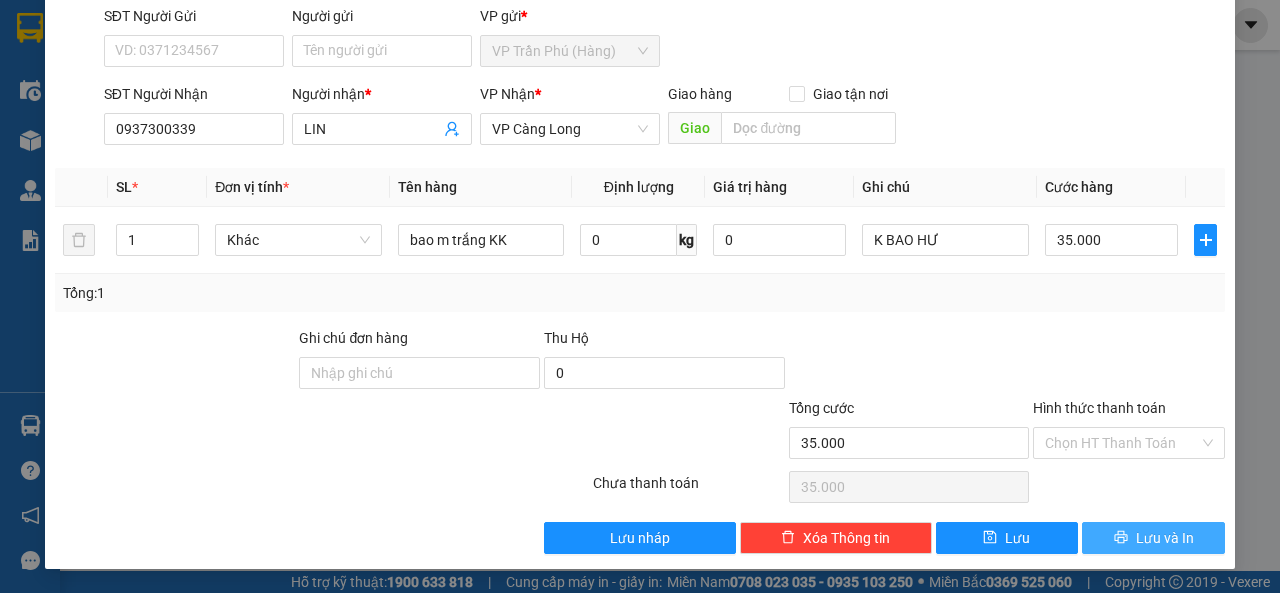 click on "Lưu và In" at bounding box center (1153, 538) 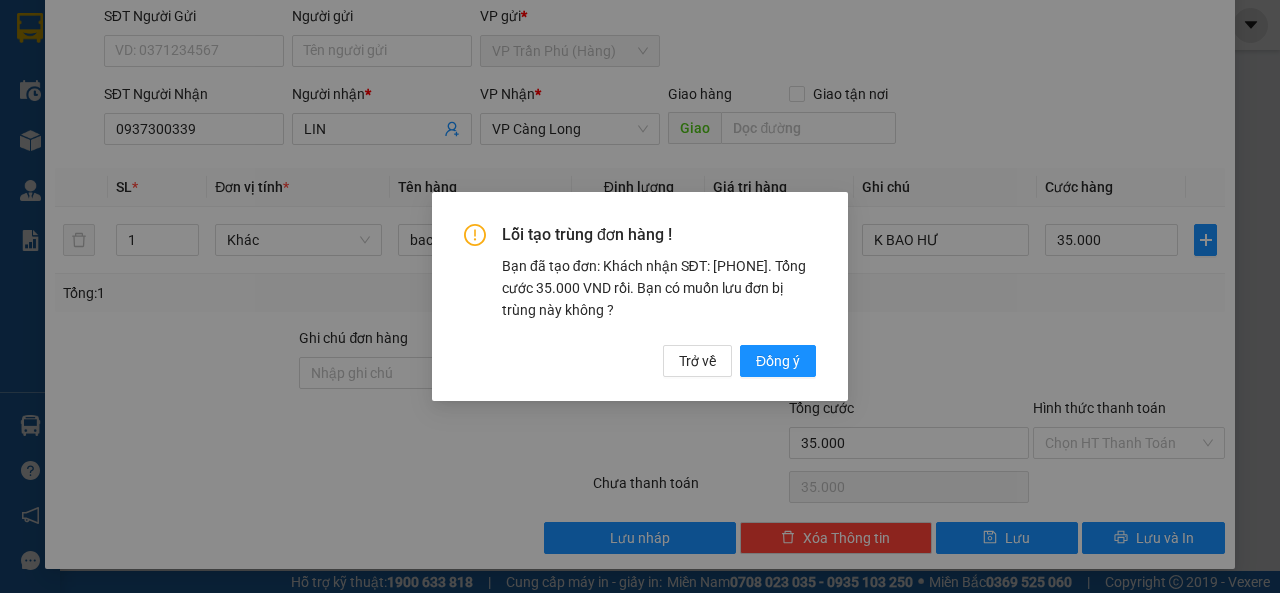click on "Lỗi tạo trùng đơn hàng ! Bạn đã tạo đơn: Khách nhận SĐT: [PHONE]. Tổng cước 35.000 VND rồi. Bạn có muốn lưu đơn bị trùng này không ? Trở về Đồng ý" at bounding box center (640, 296) 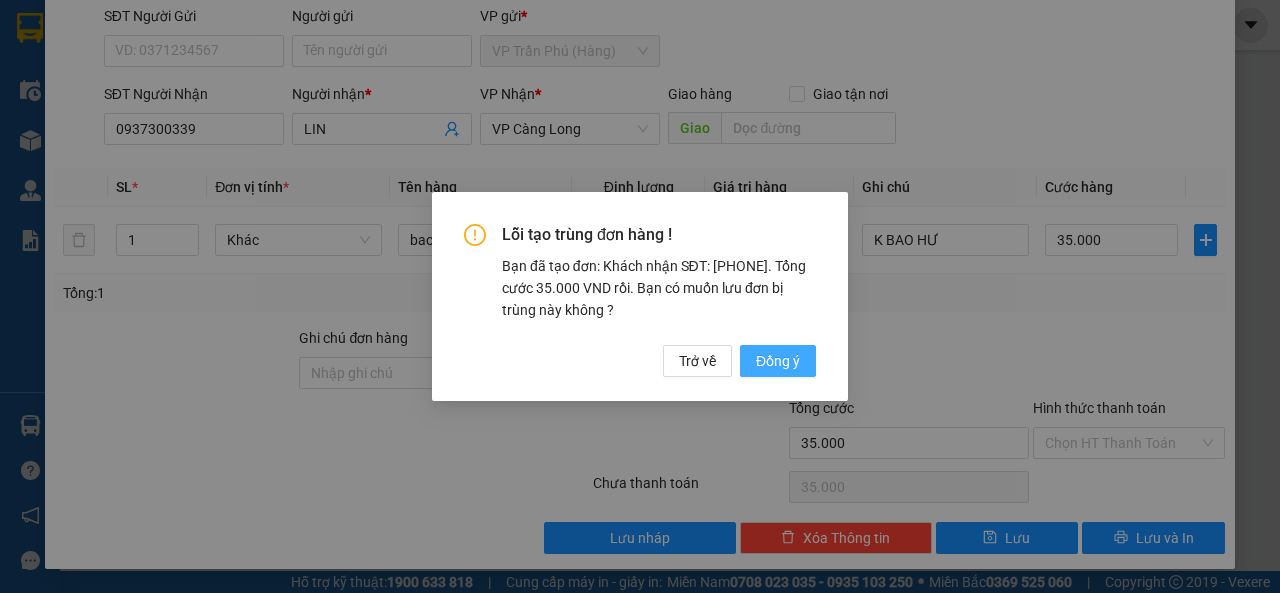 click on "Đồng ý" at bounding box center [778, 361] 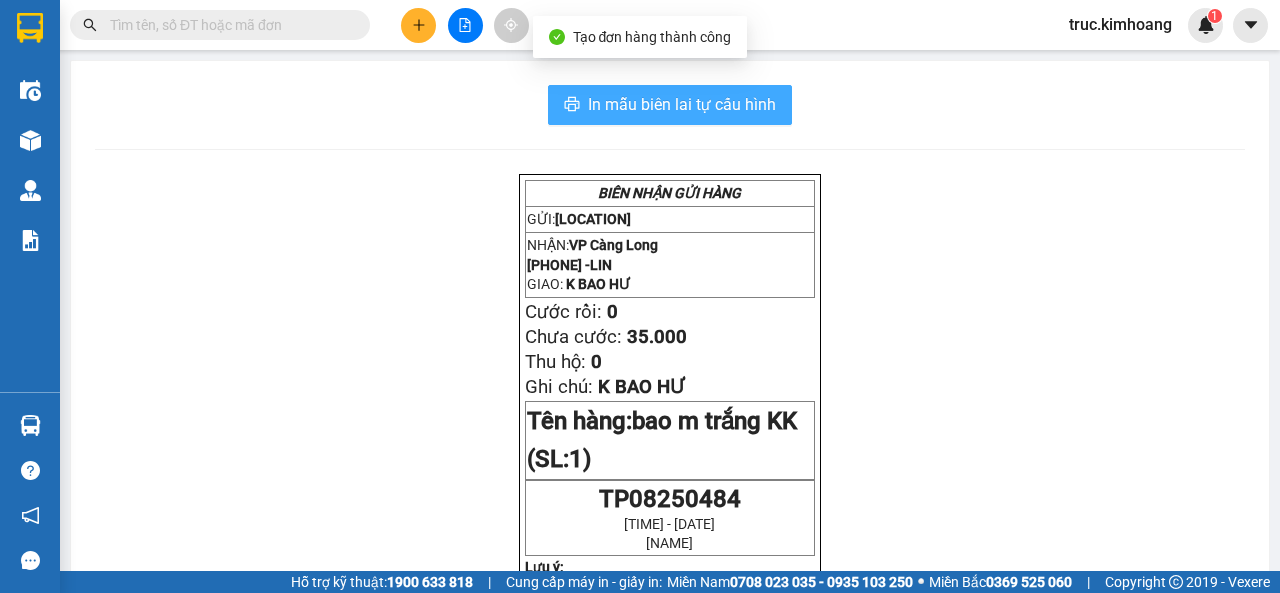 click on "In mẫu biên lai tự cấu hình" at bounding box center [682, 104] 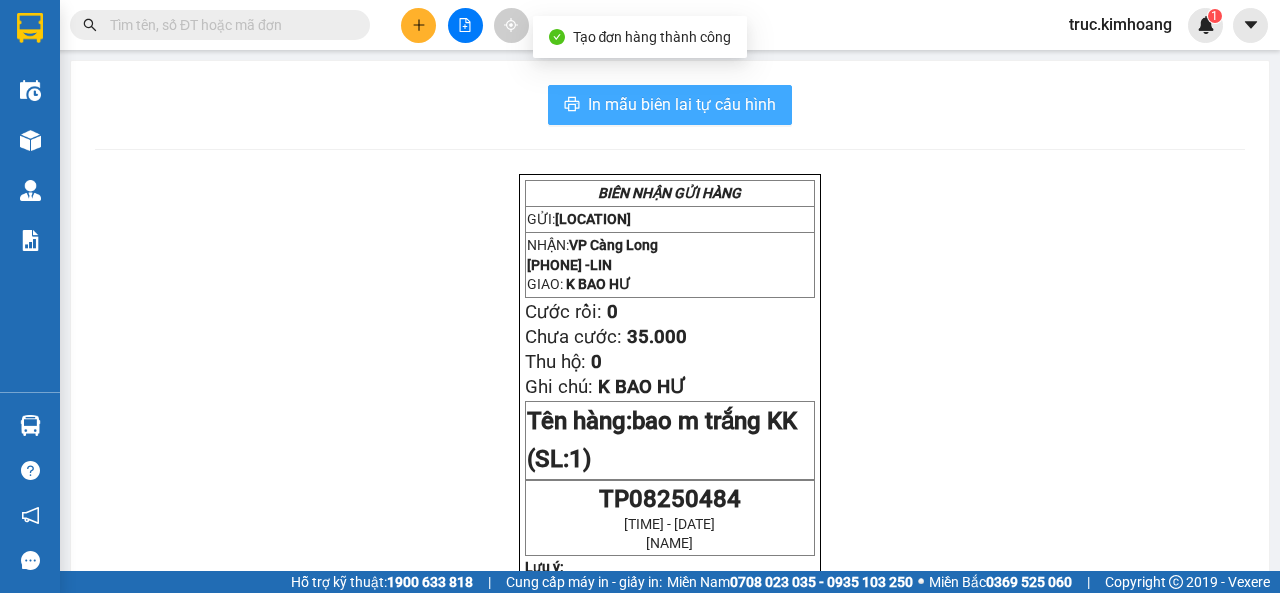 scroll, scrollTop: 0, scrollLeft: 0, axis: both 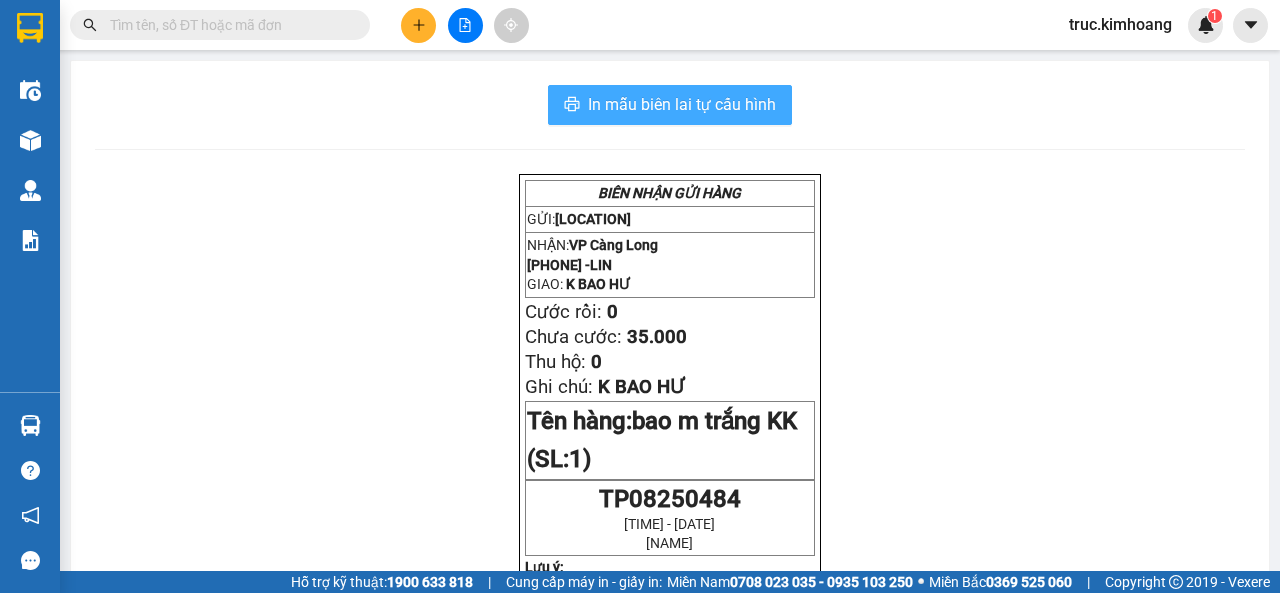 click on "In mẫu biên lai tự cấu hình" at bounding box center (682, 104) 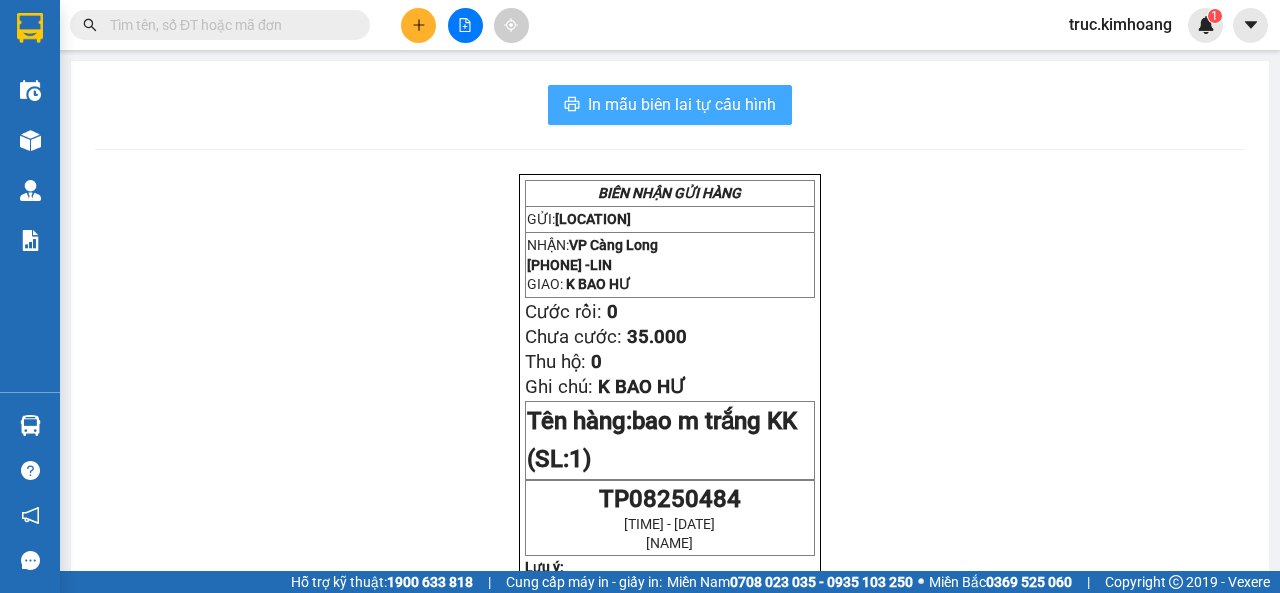 scroll, scrollTop: 0, scrollLeft: 0, axis: both 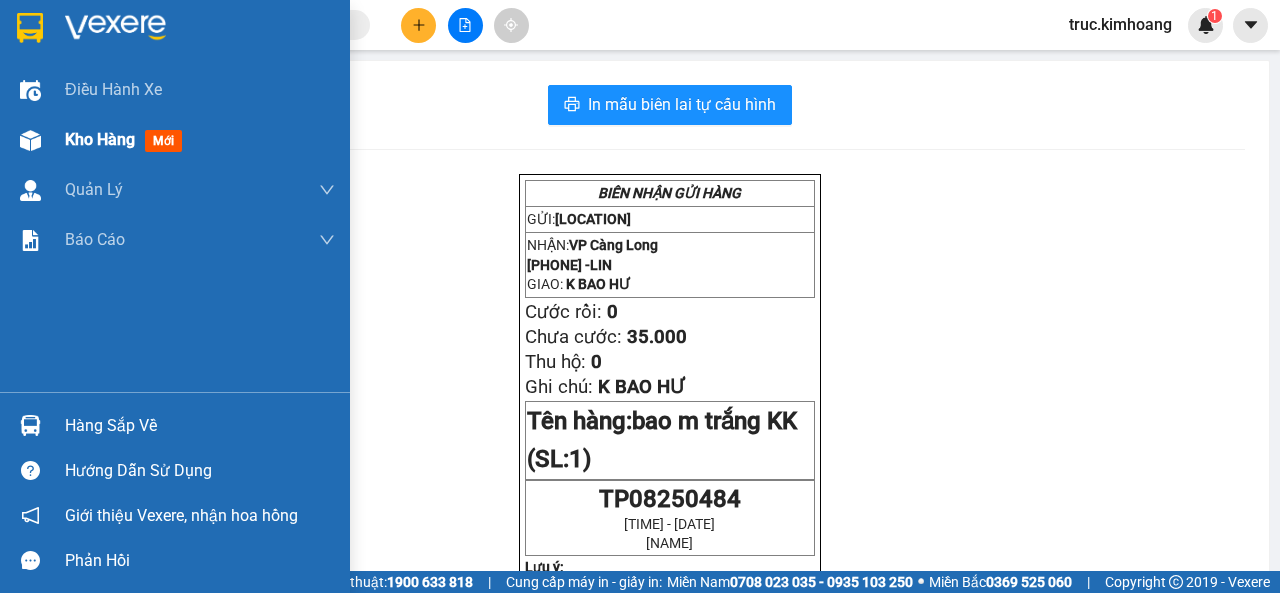 click on "Kho hàng mới" at bounding box center [175, 140] 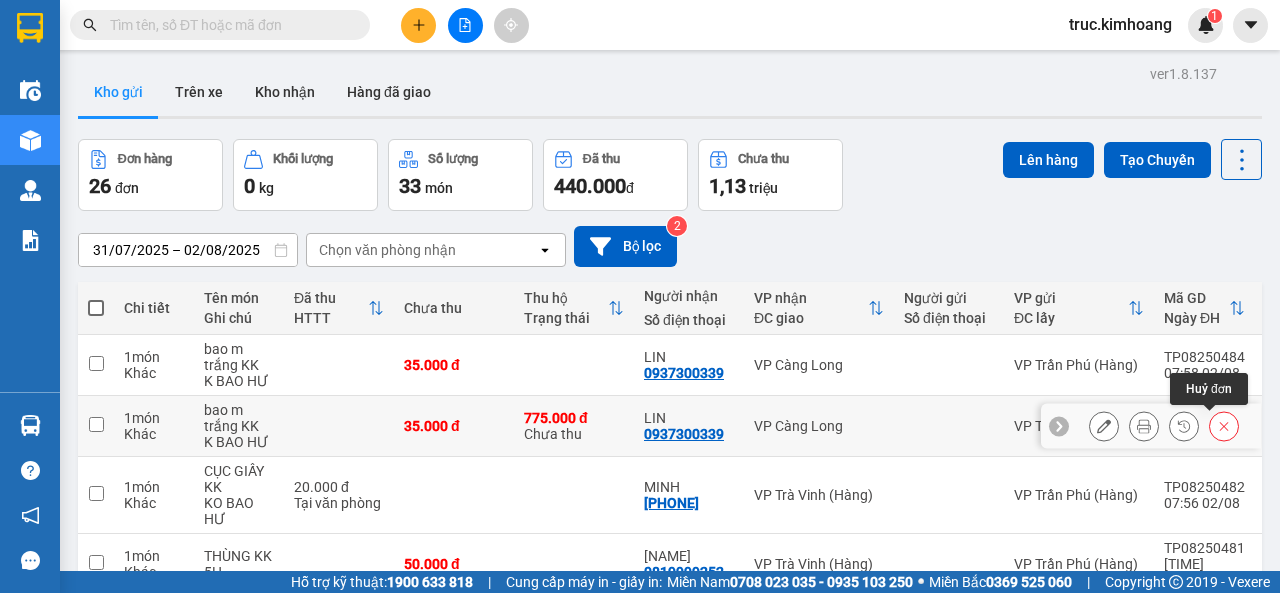 click 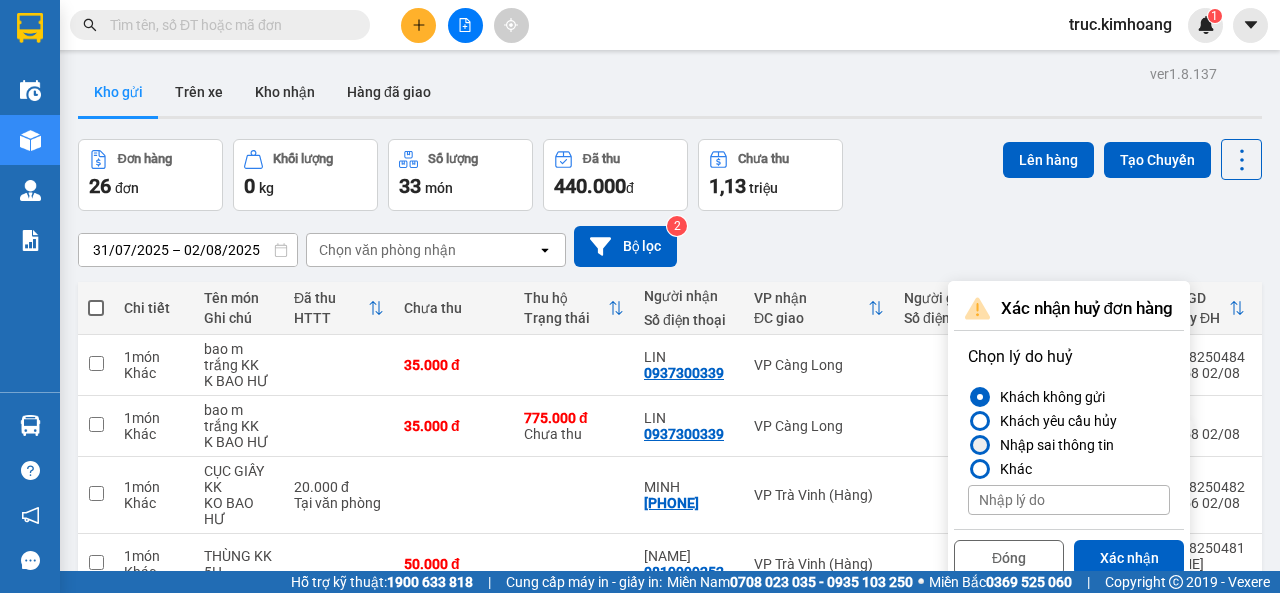click at bounding box center (980, 445) 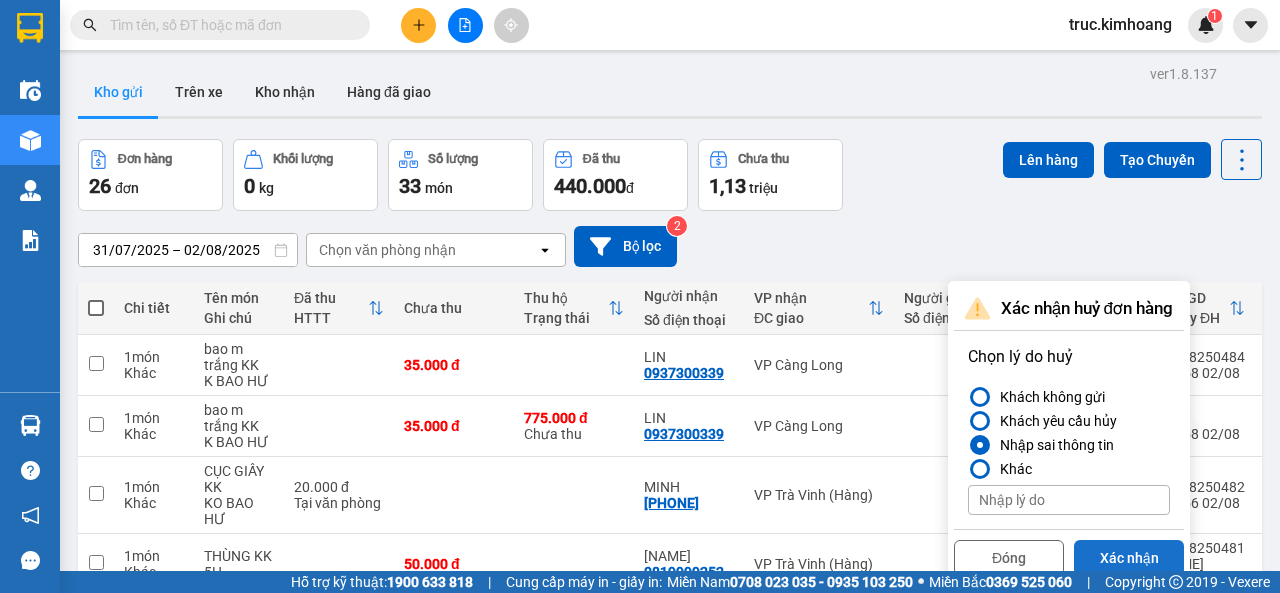 click on "Xác nhận" at bounding box center (1129, 558) 